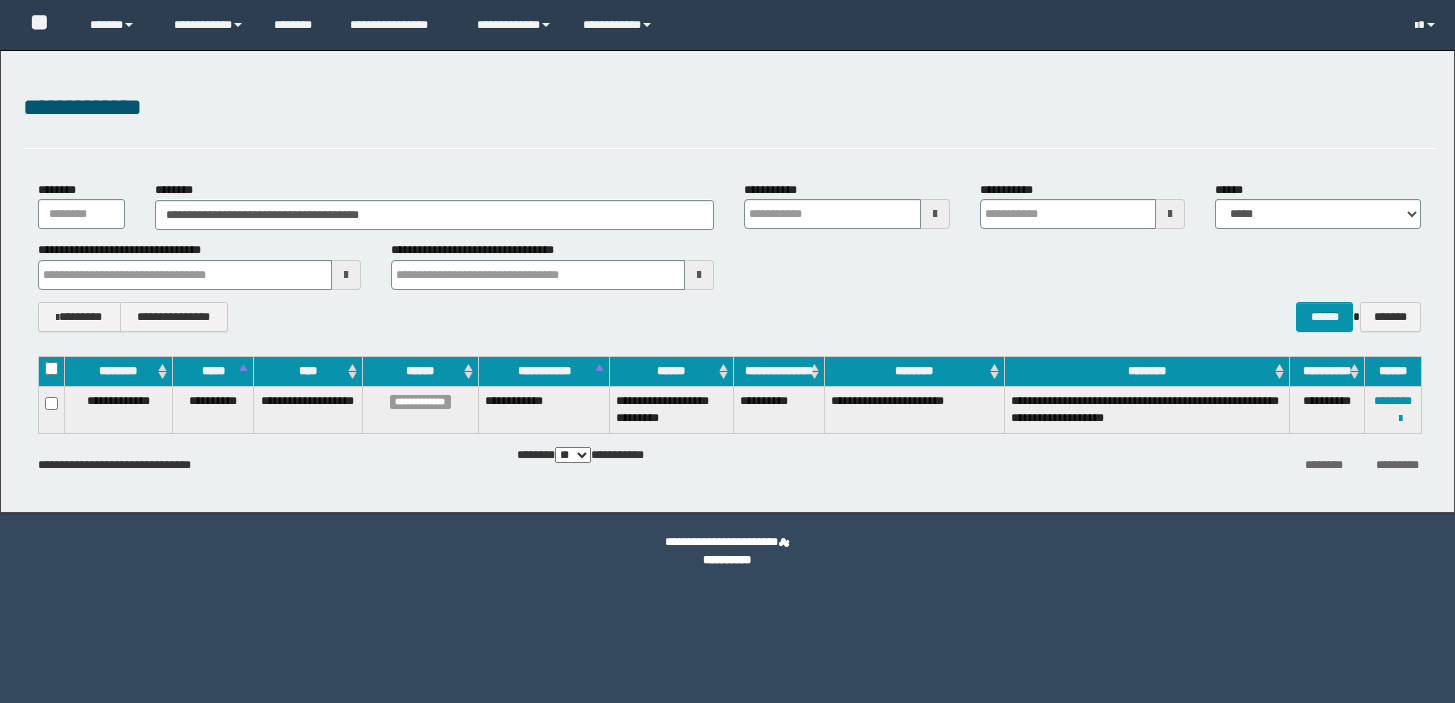 scroll, scrollTop: 0, scrollLeft: 0, axis: both 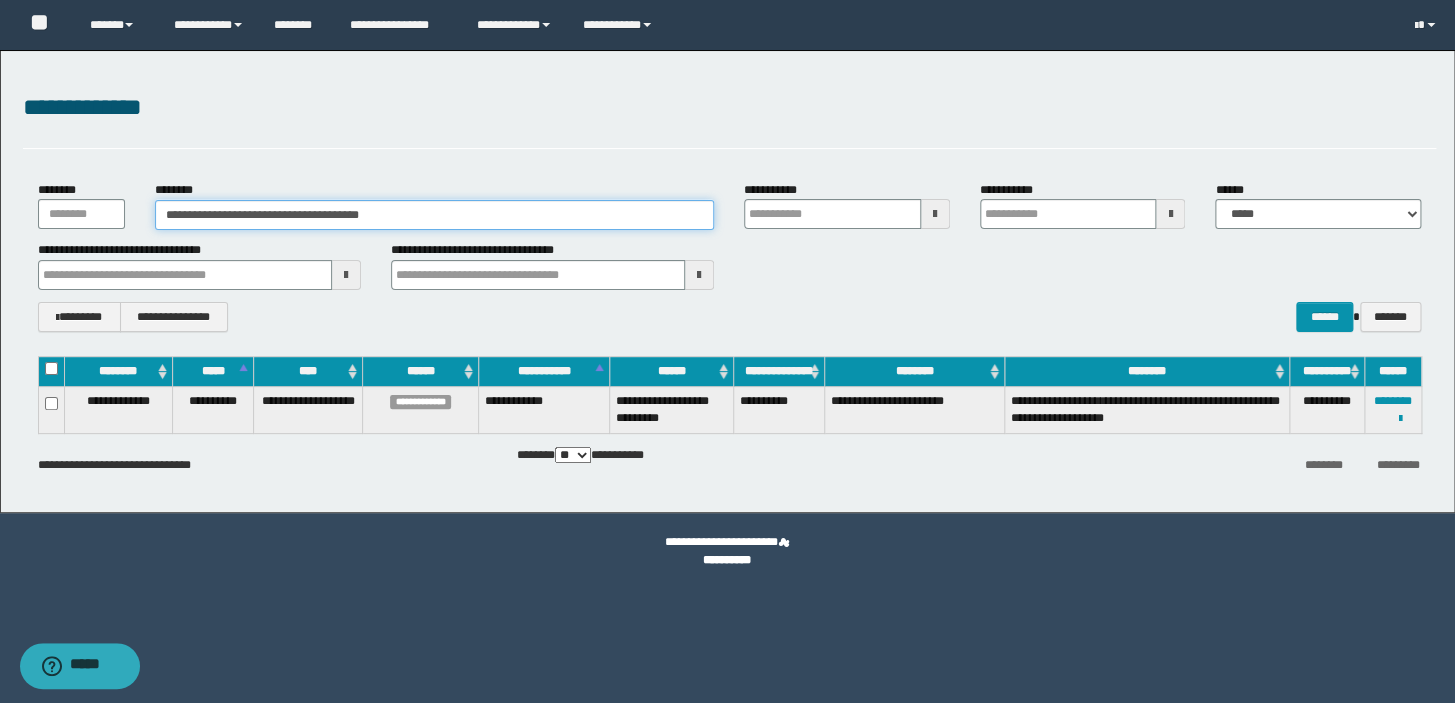 drag, startPoint x: 404, startPoint y: 216, endPoint x: 0, endPoint y: 190, distance: 404.83575 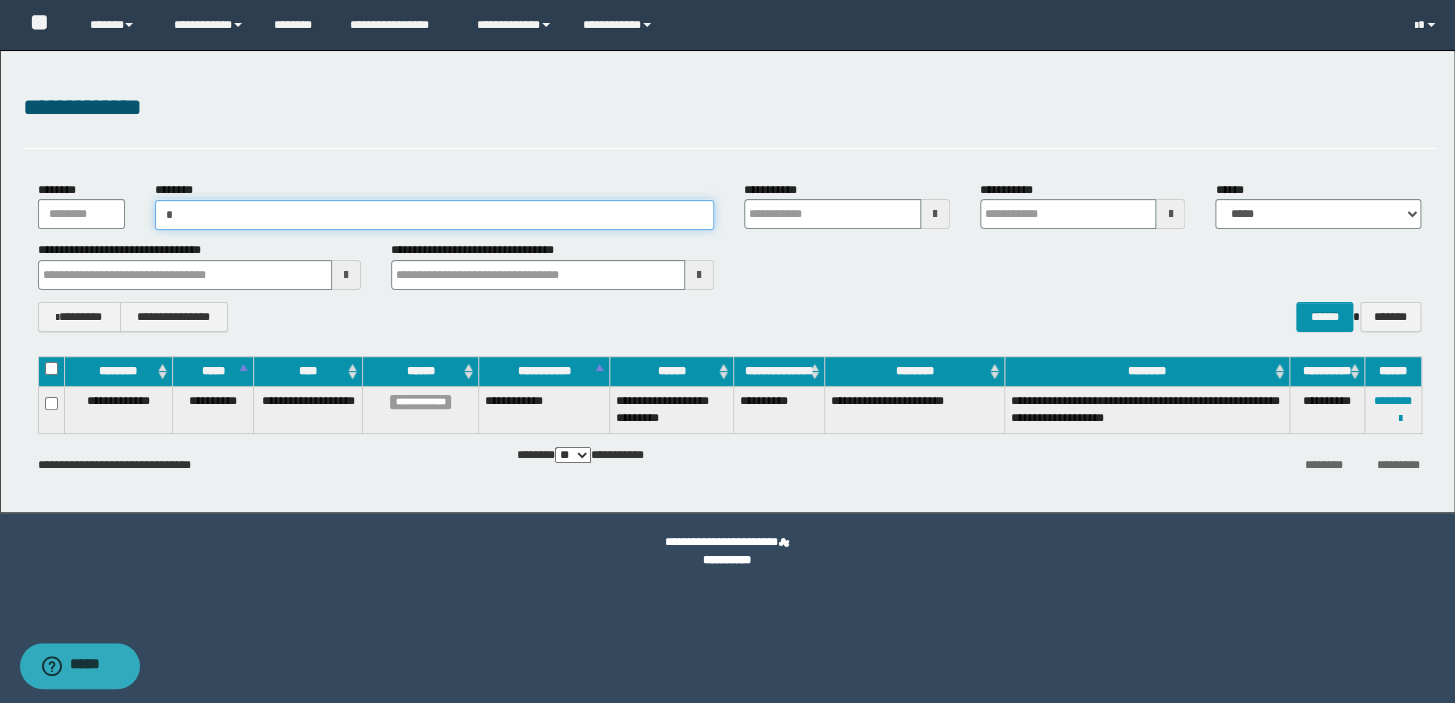 type on "**" 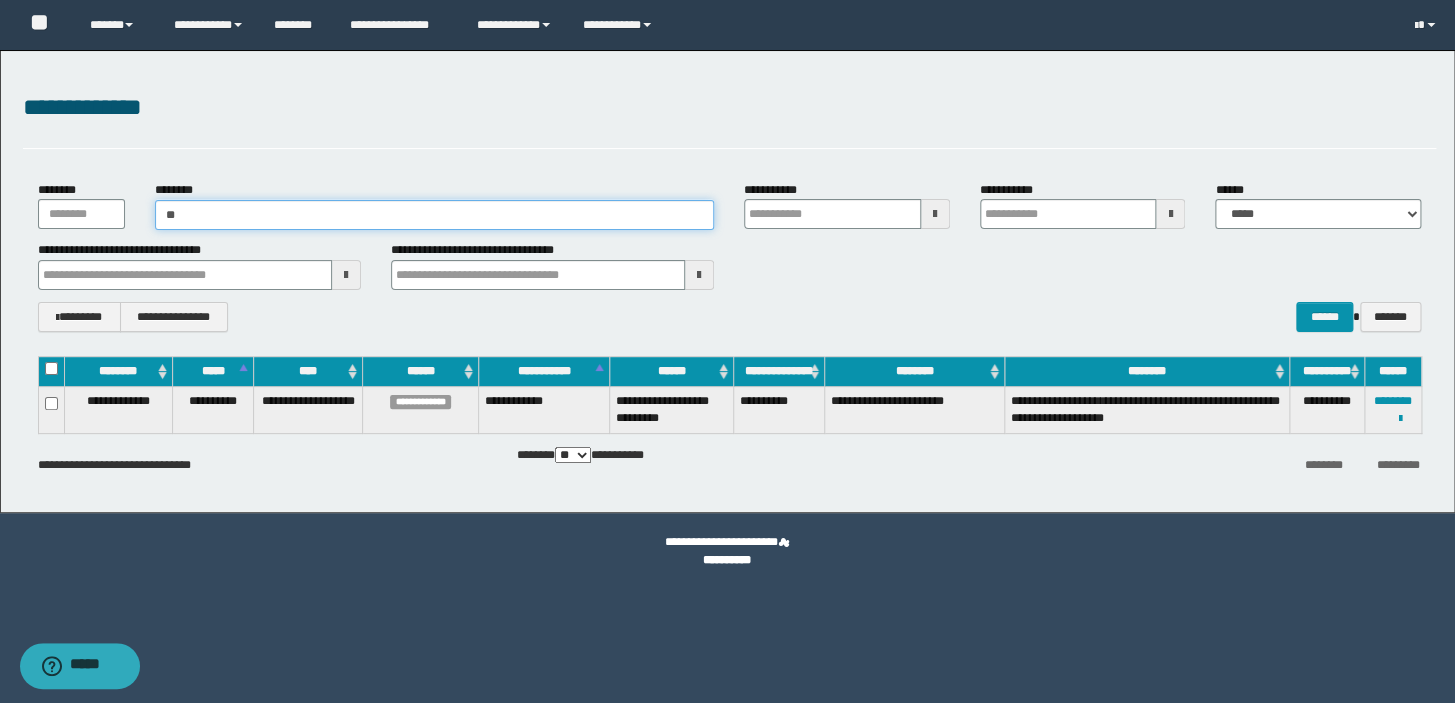 type on "**" 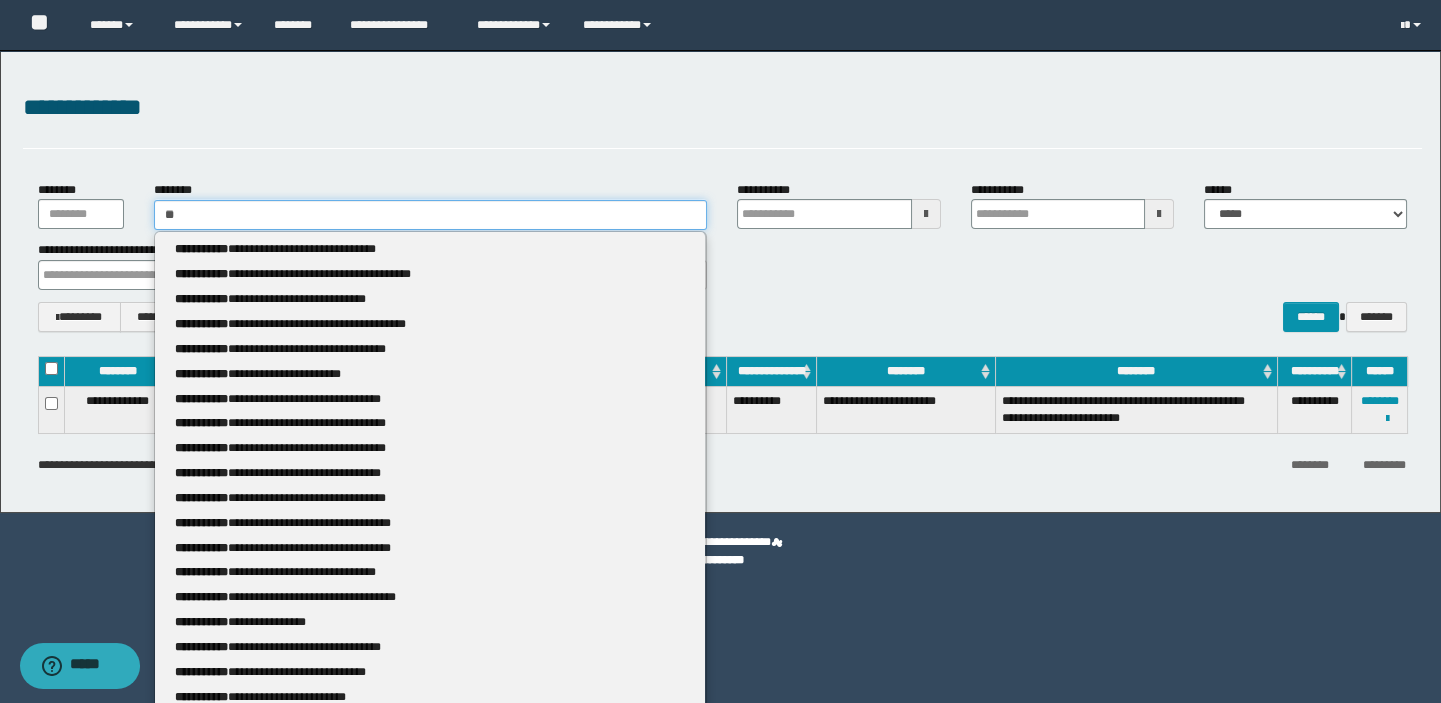 type 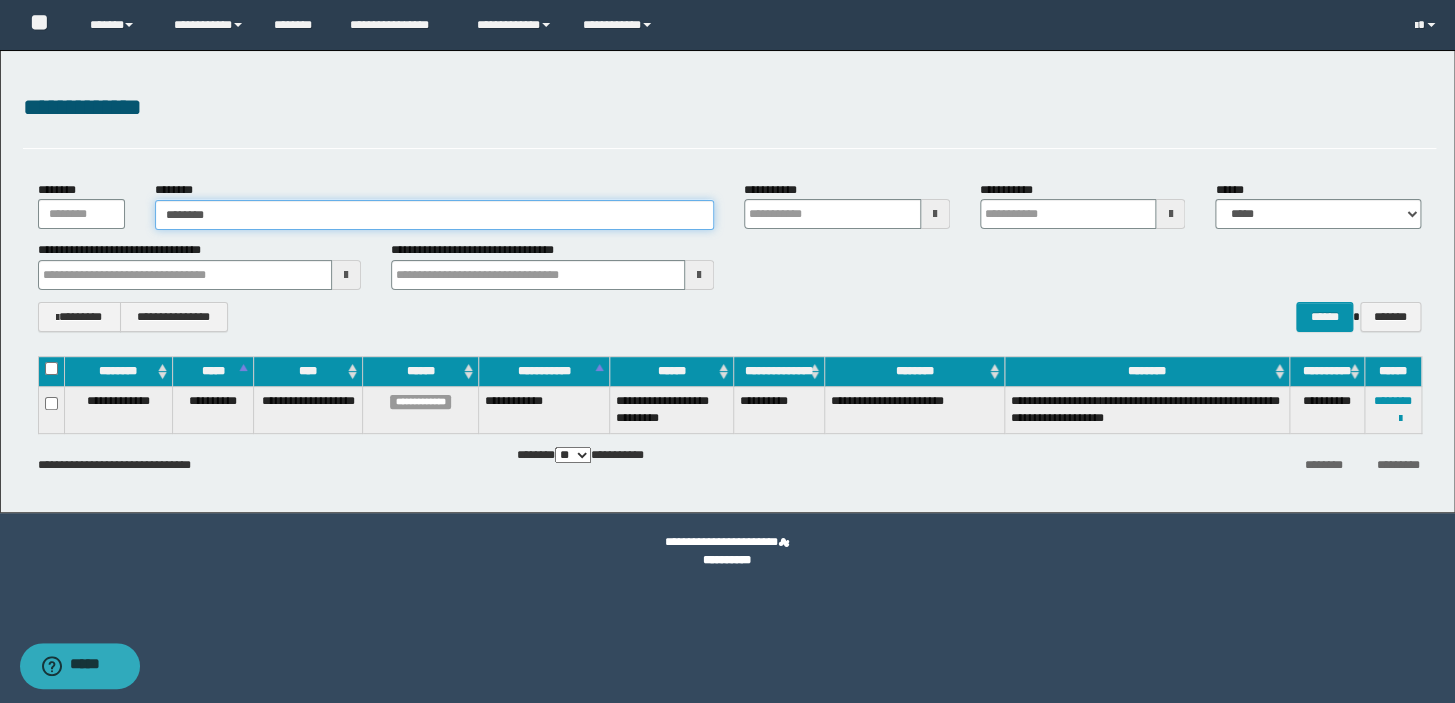type on "*******" 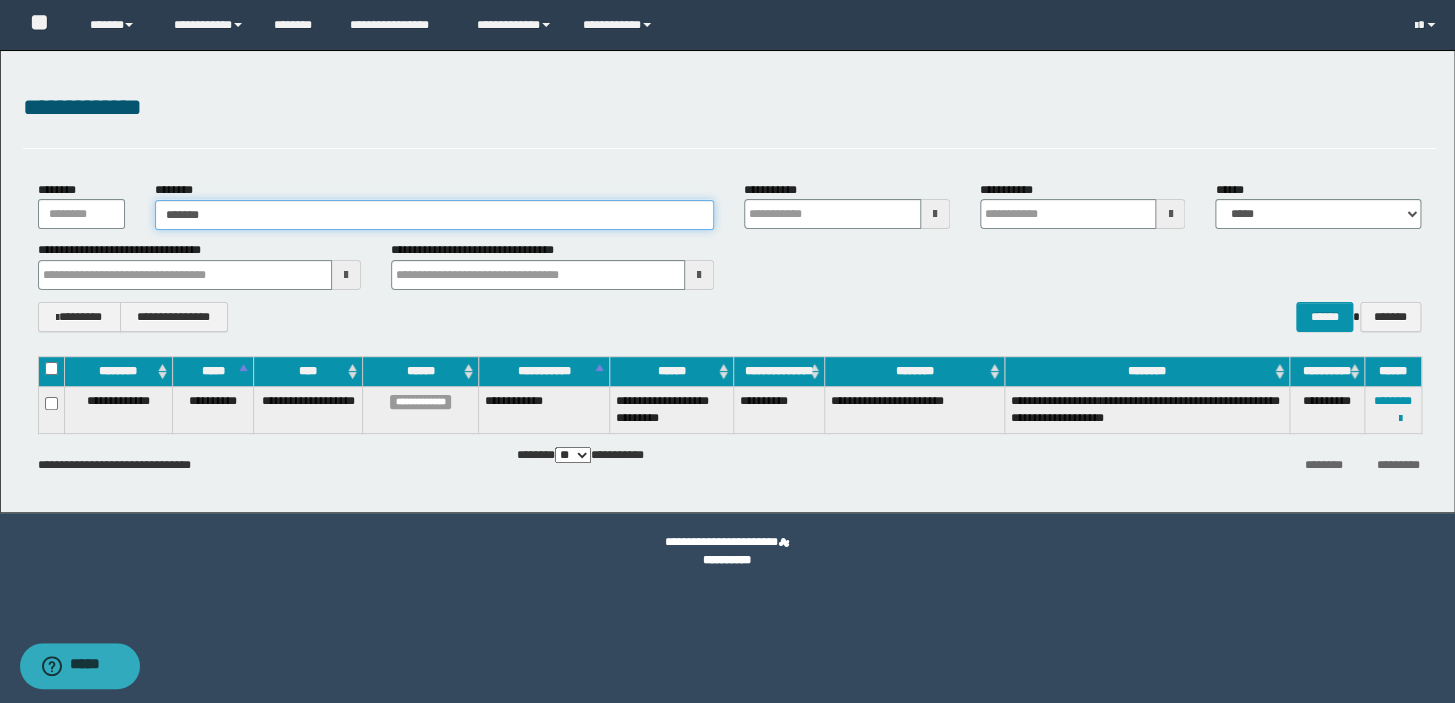 type on "*******" 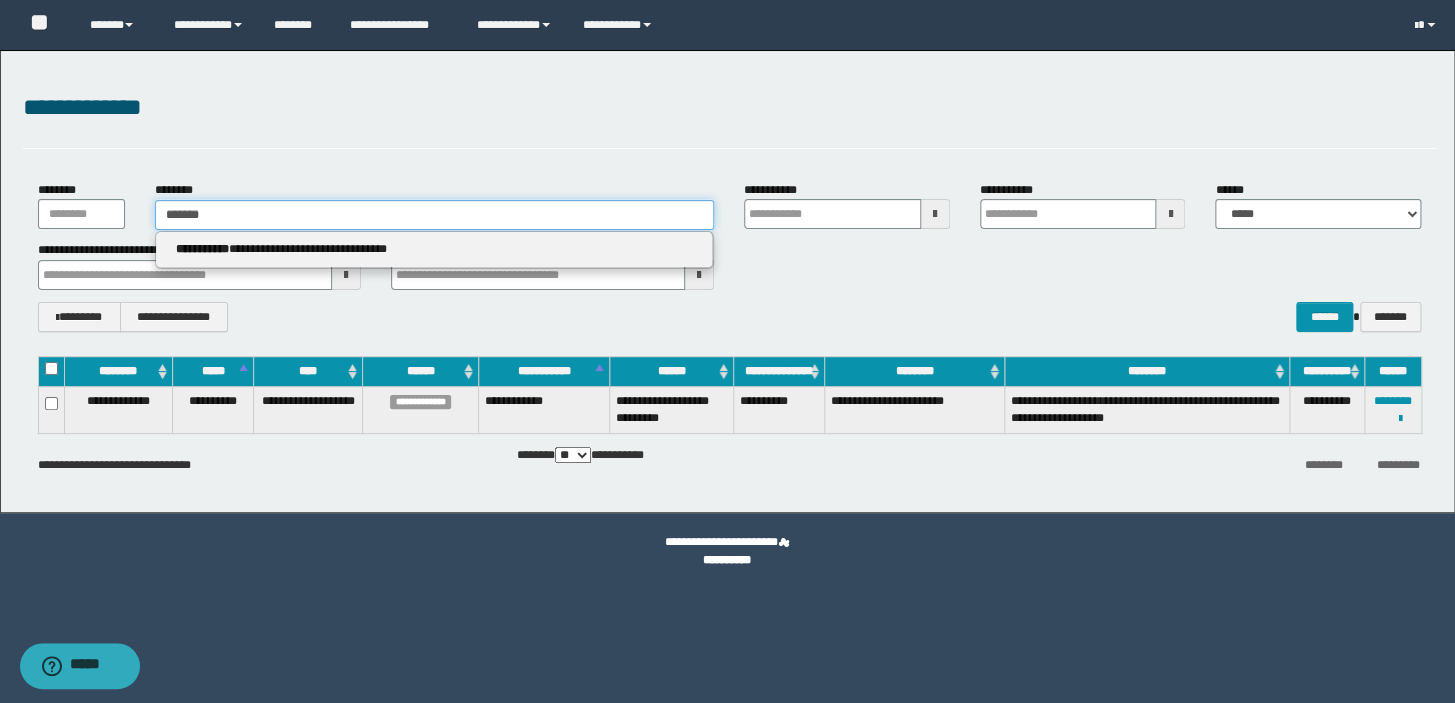 type 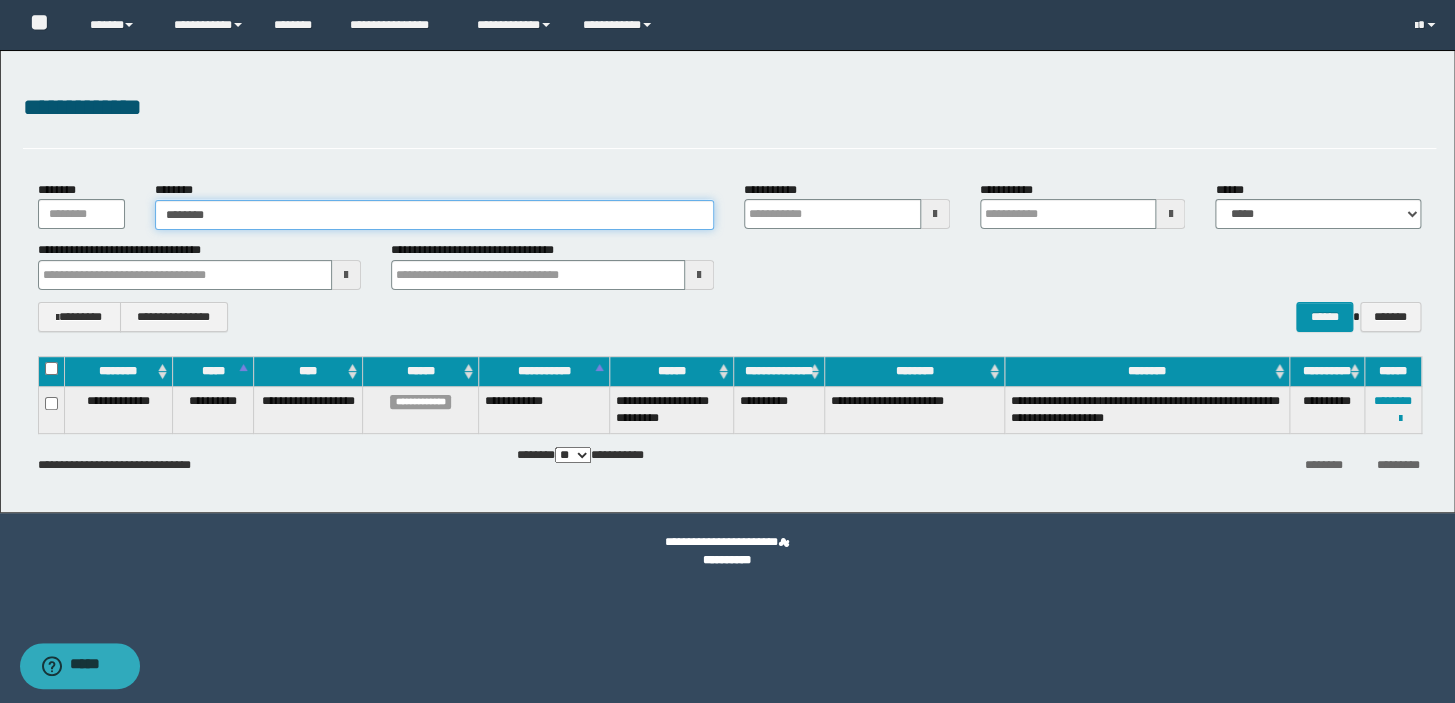 type on "********" 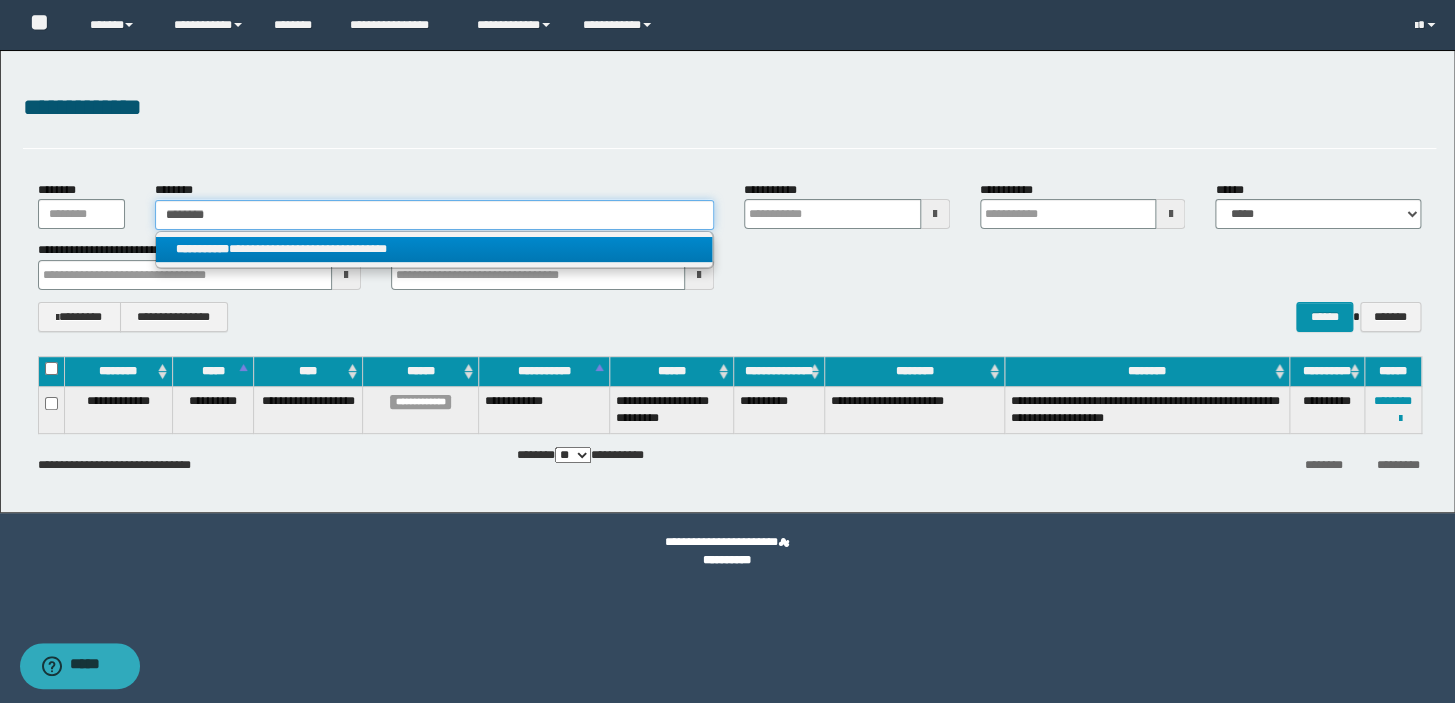 type on "********" 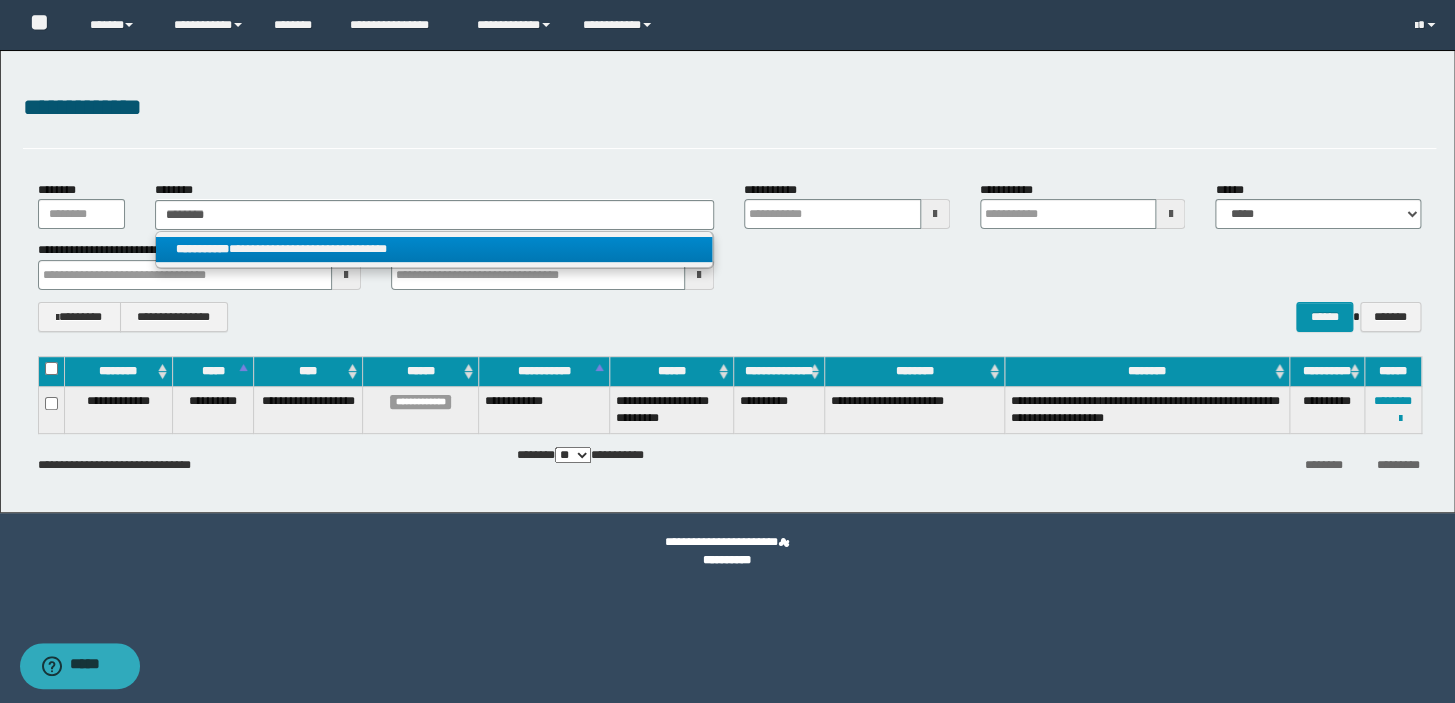 click on "**********" at bounding box center [434, 249] 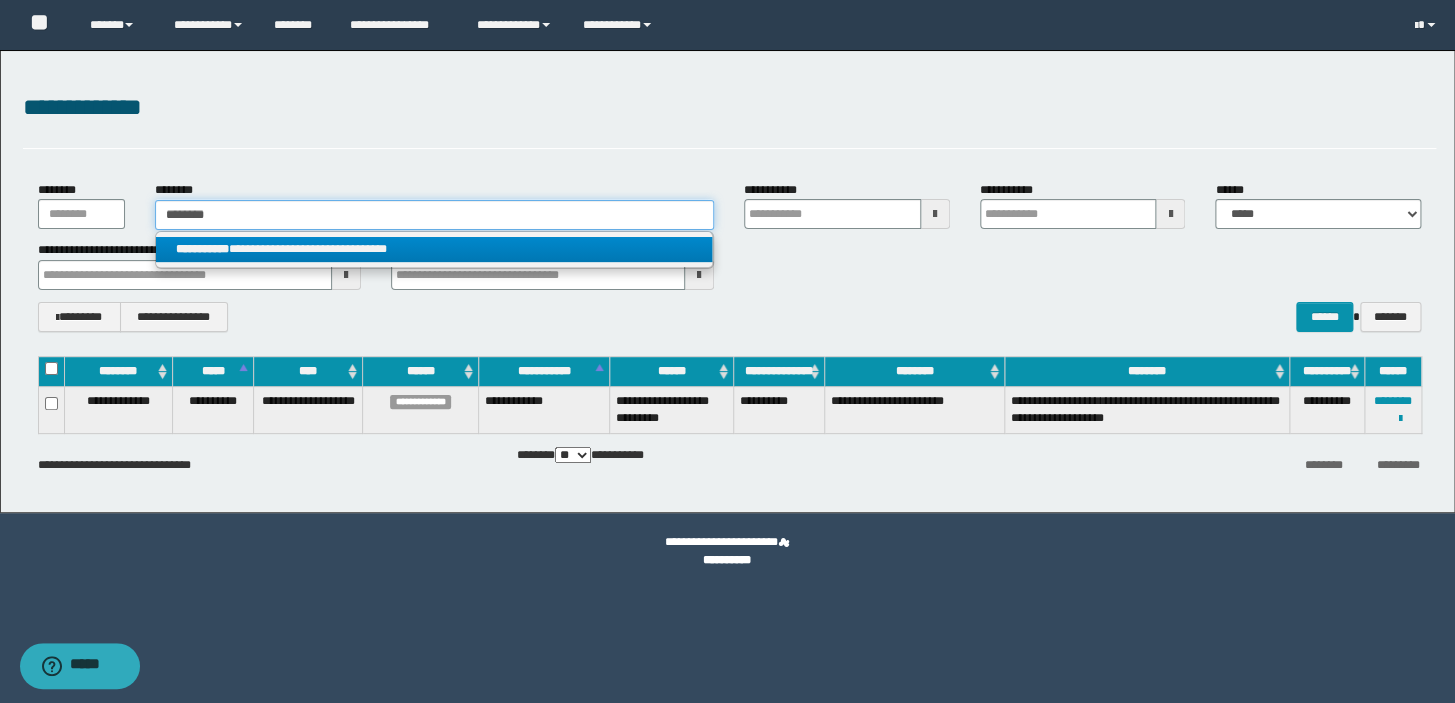 type 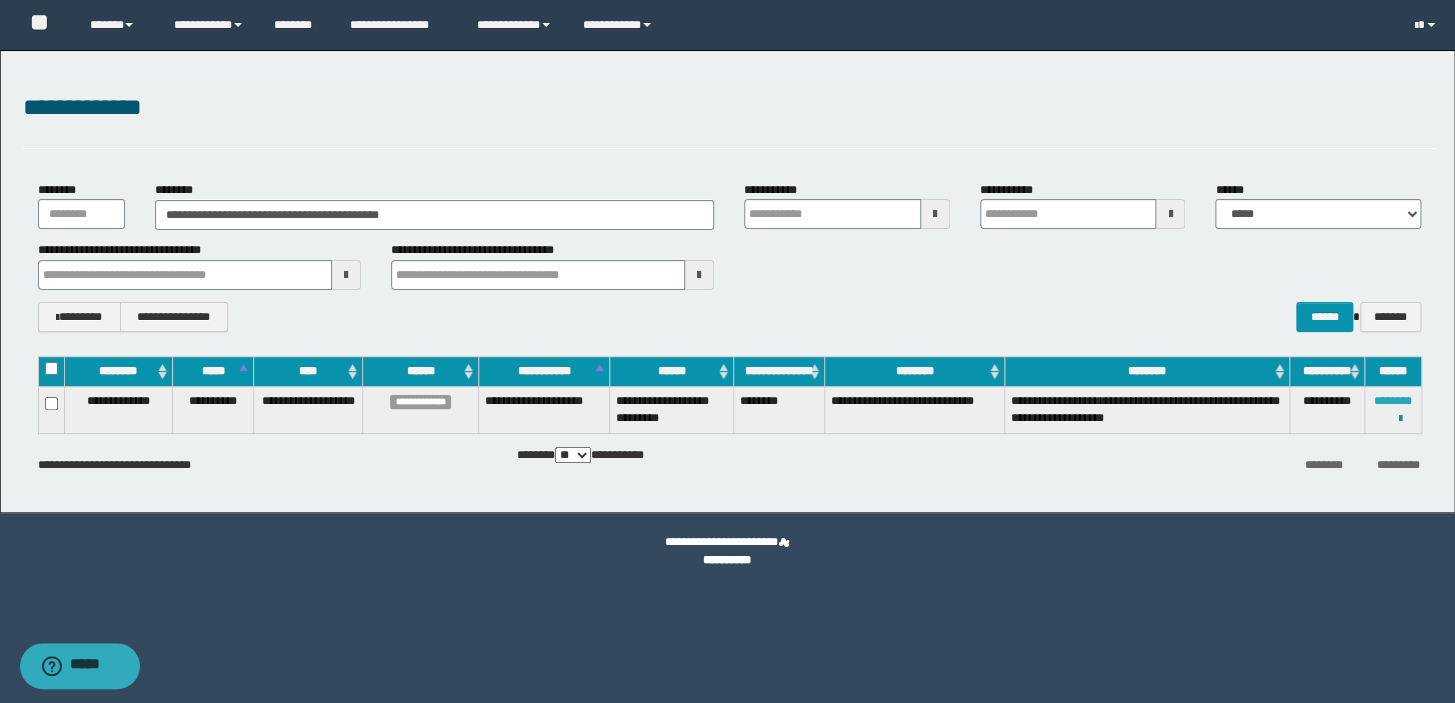 click on "********" at bounding box center [1393, 401] 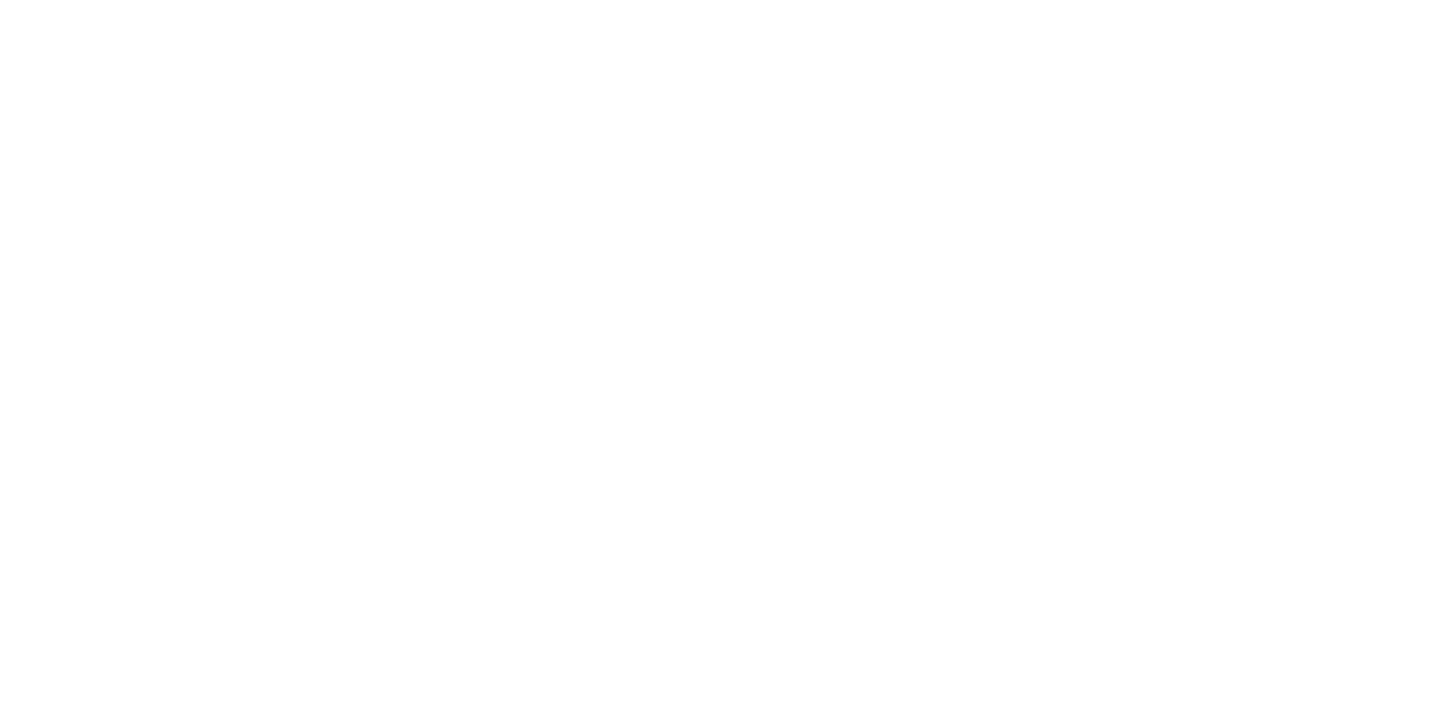 scroll, scrollTop: 0, scrollLeft: 0, axis: both 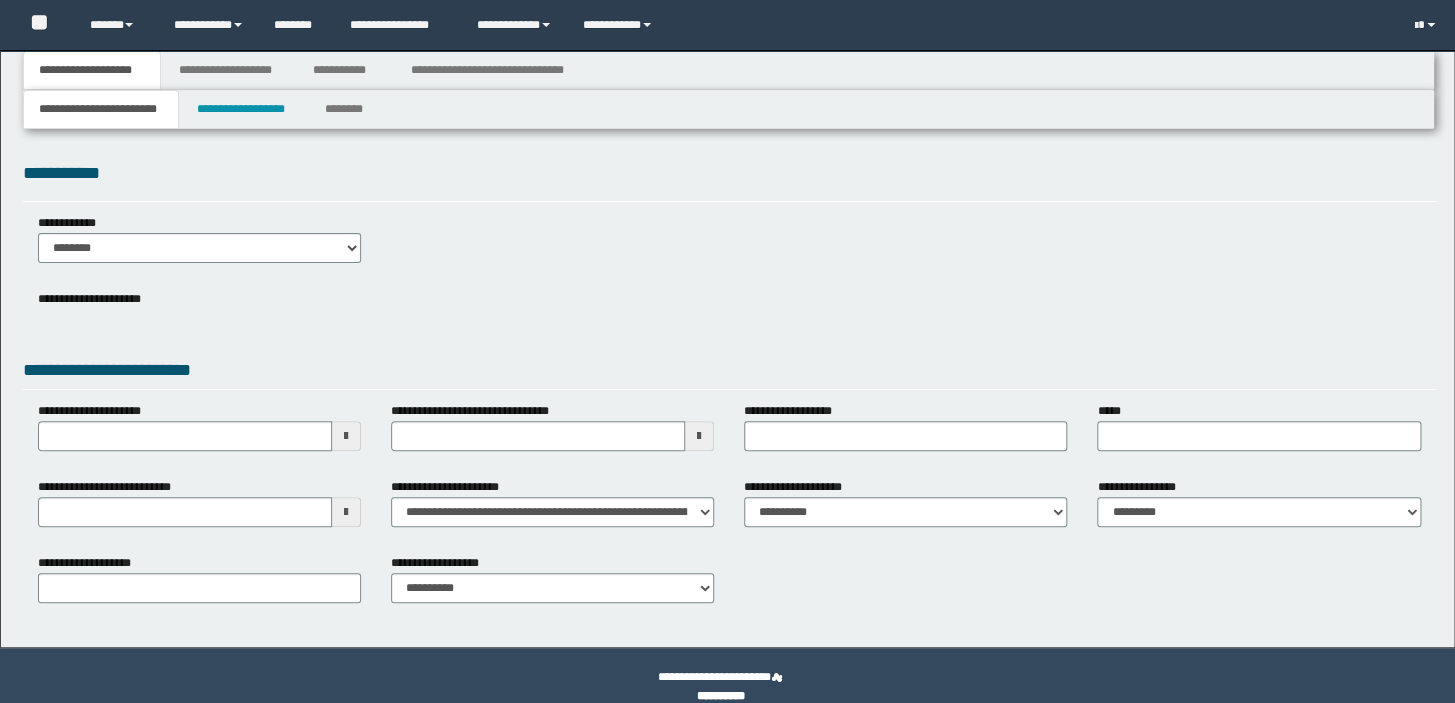 type 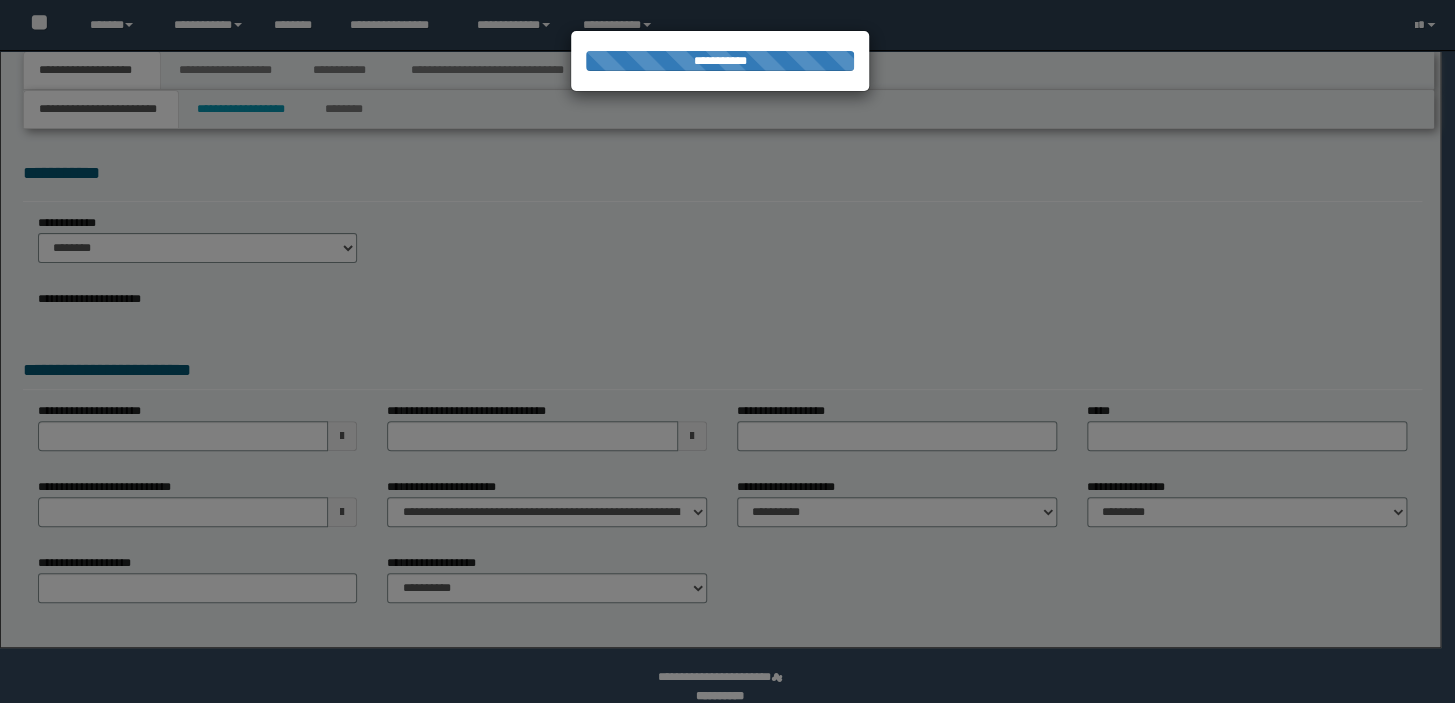 scroll, scrollTop: 0, scrollLeft: 0, axis: both 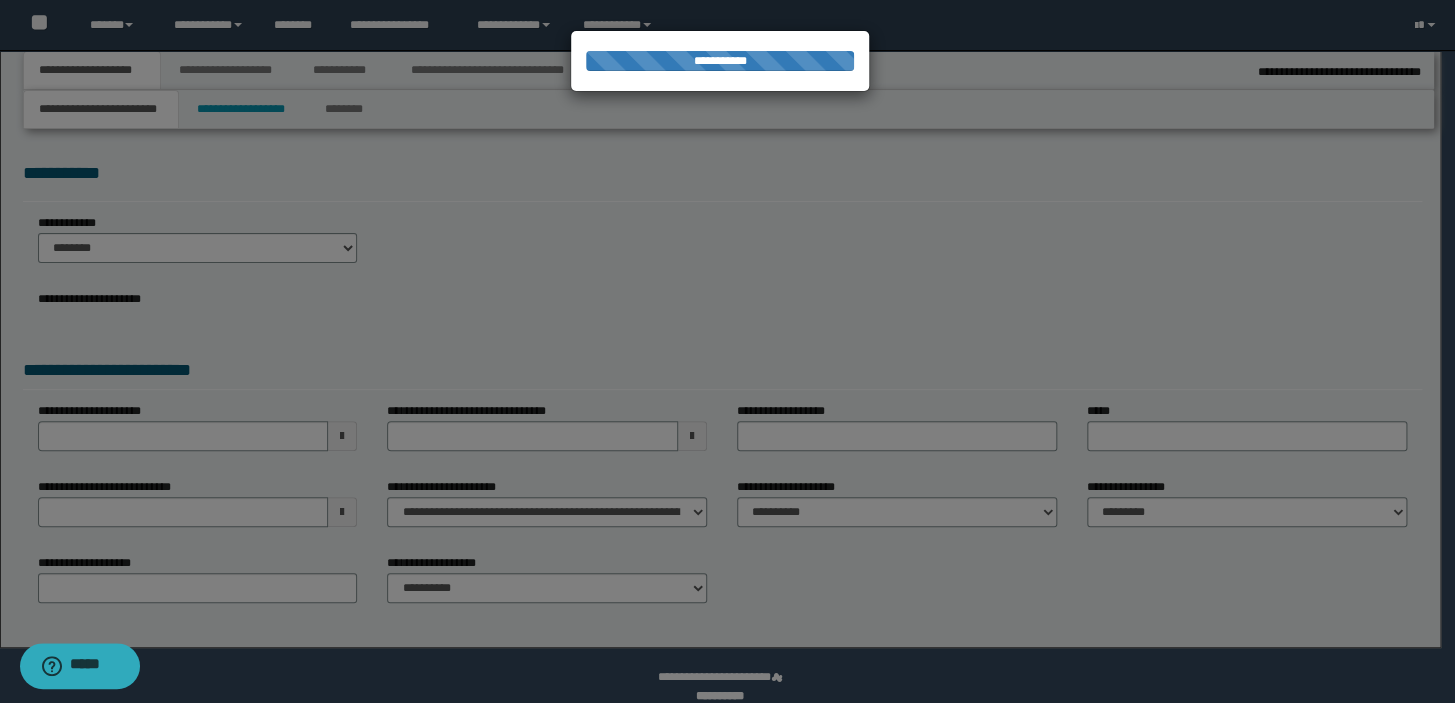 type on "**********" 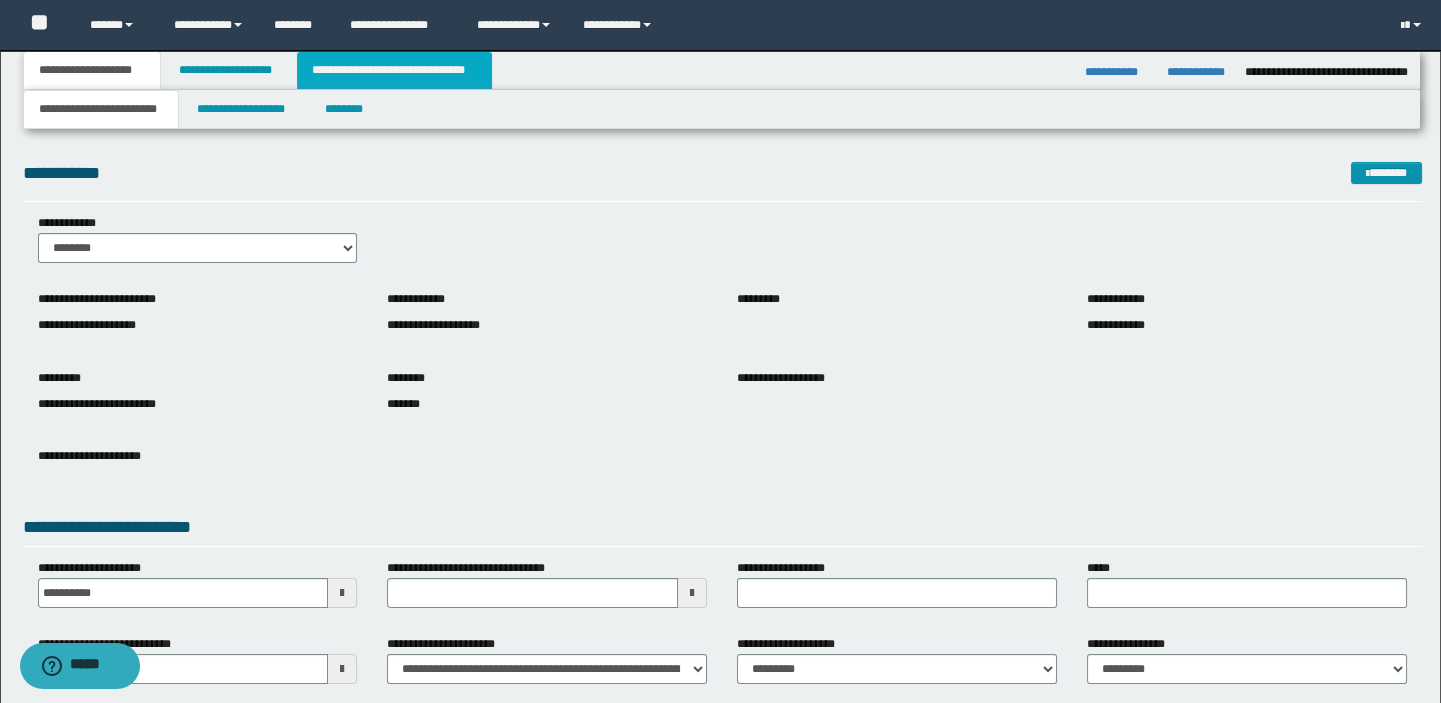 click on "**********" at bounding box center [394, 70] 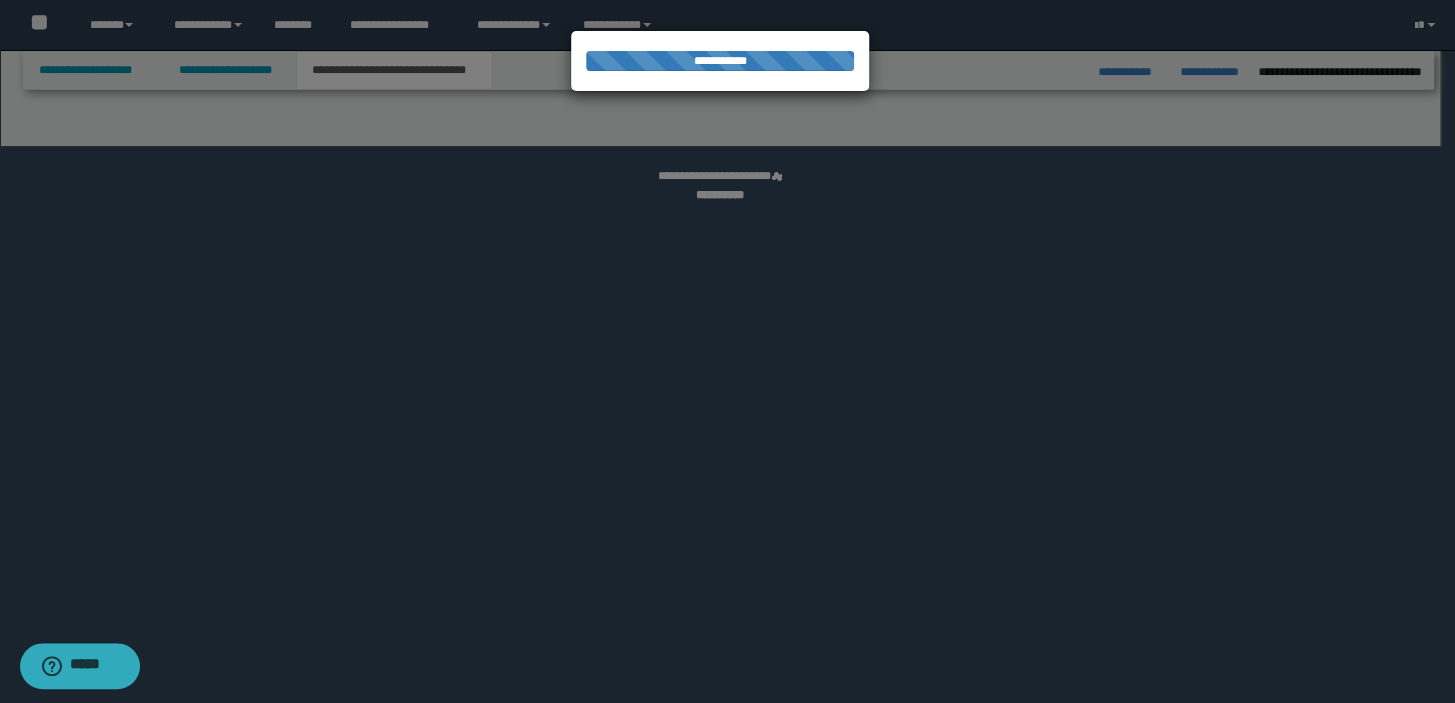 select on "*" 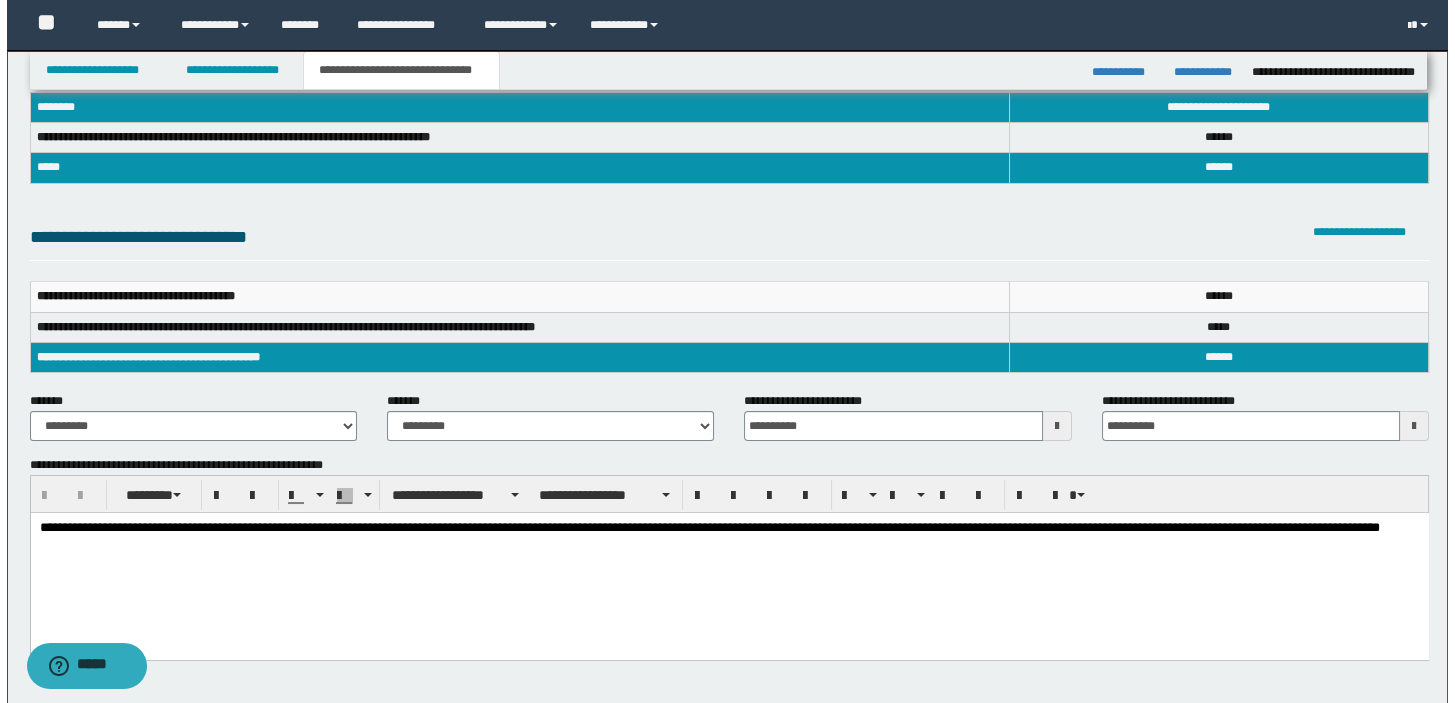scroll, scrollTop: 0, scrollLeft: 0, axis: both 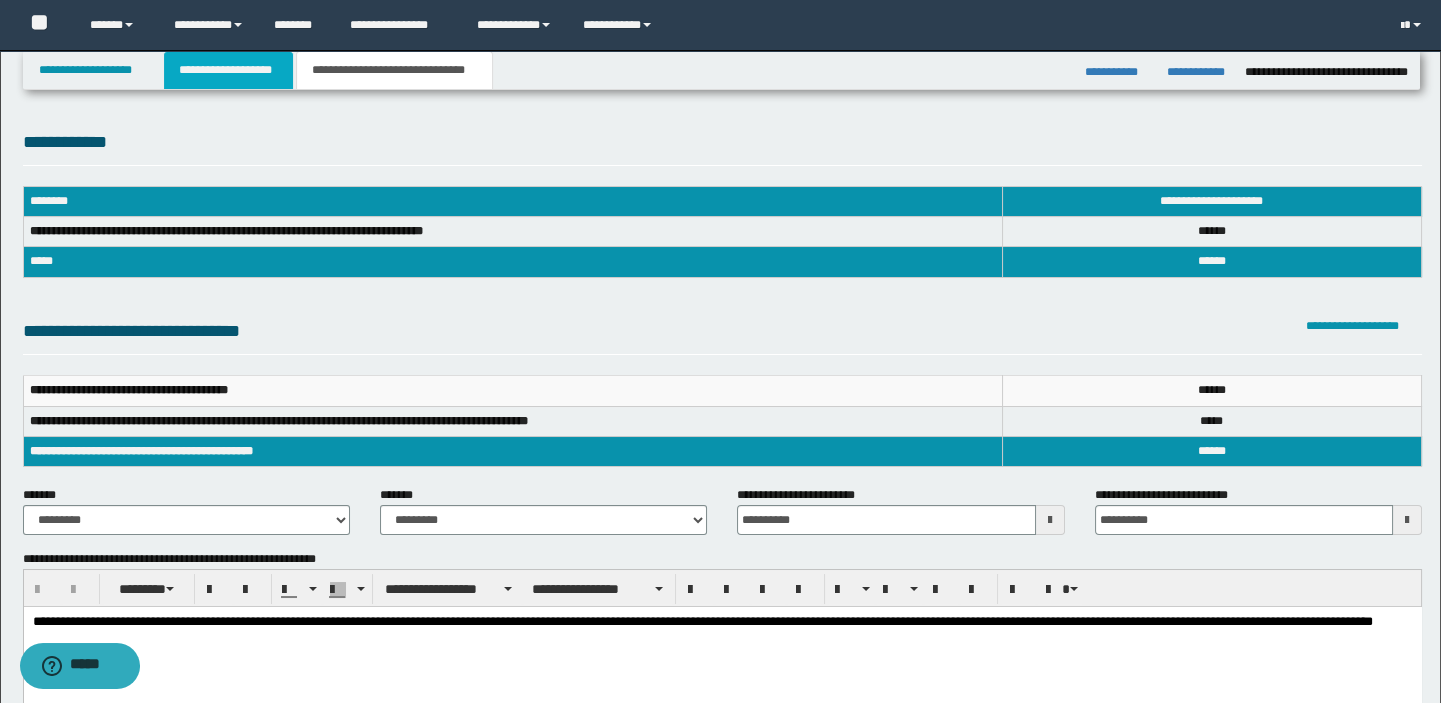 click on "**********" at bounding box center [228, 70] 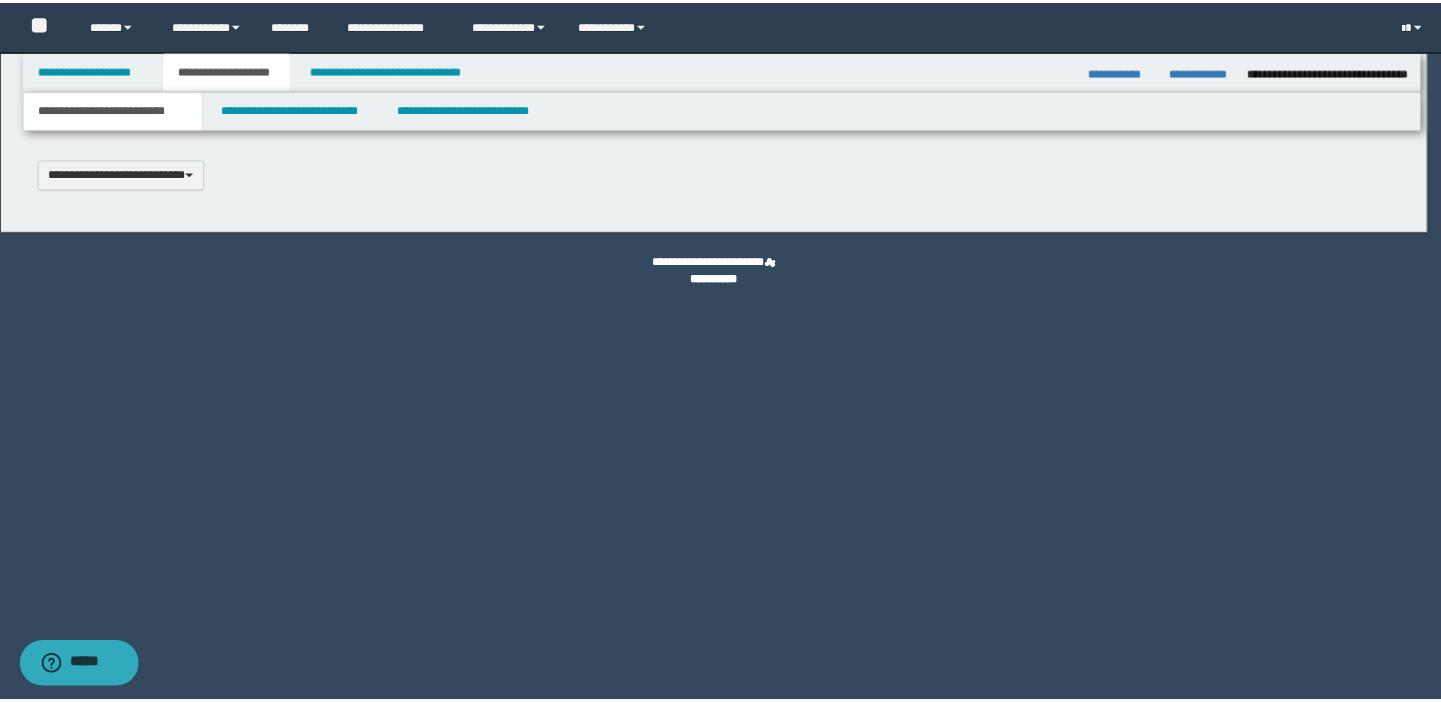 scroll, scrollTop: 0, scrollLeft: 0, axis: both 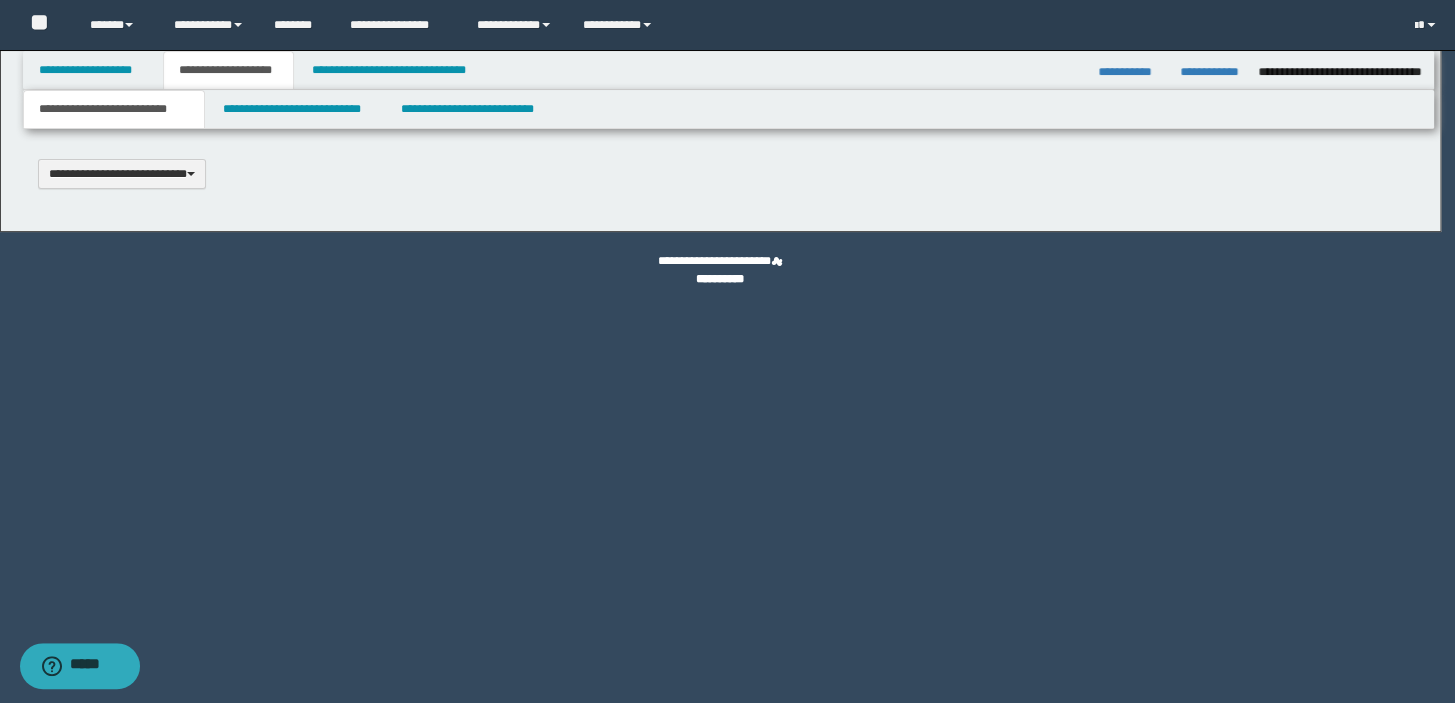 type 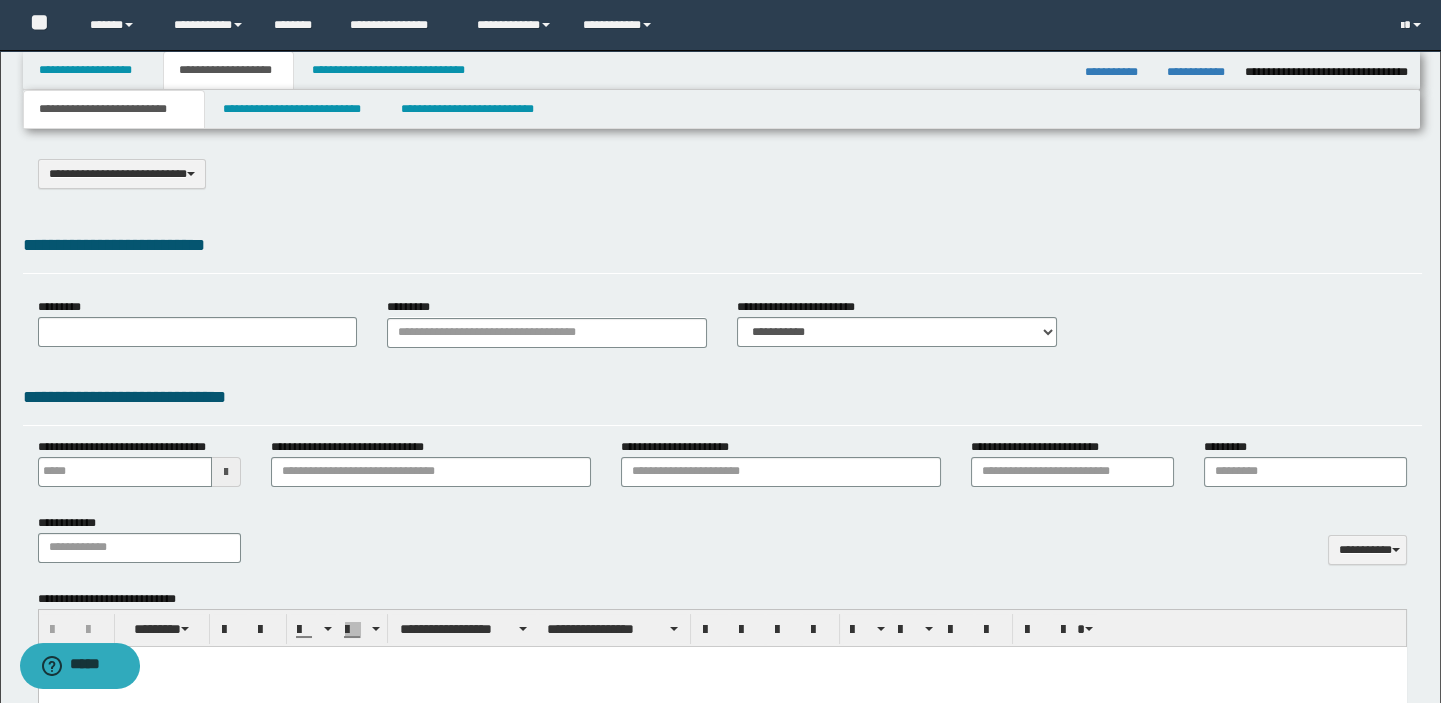 select on "*" 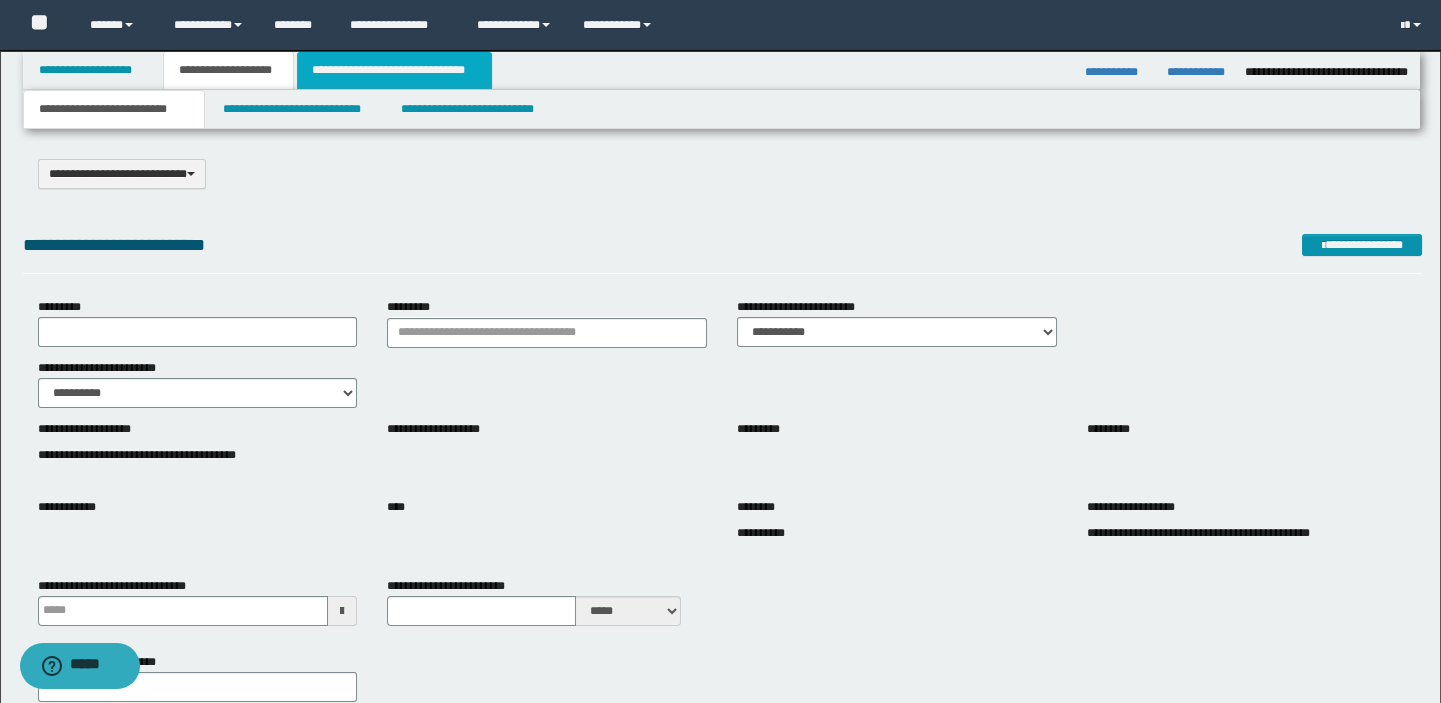 click on "**********" at bounding box center [394, 70] 